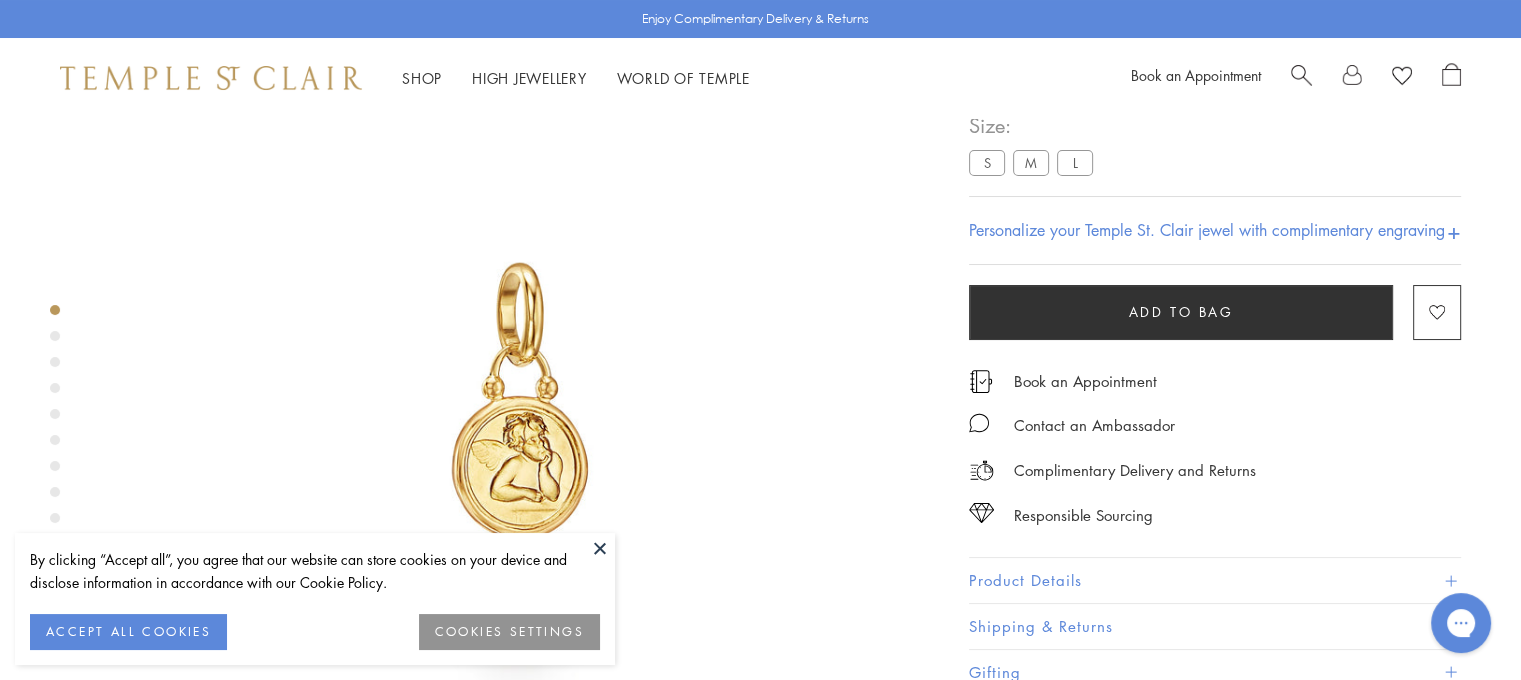 scroll, scrollTop: 118, scrollLeft: 0, axis: vertical 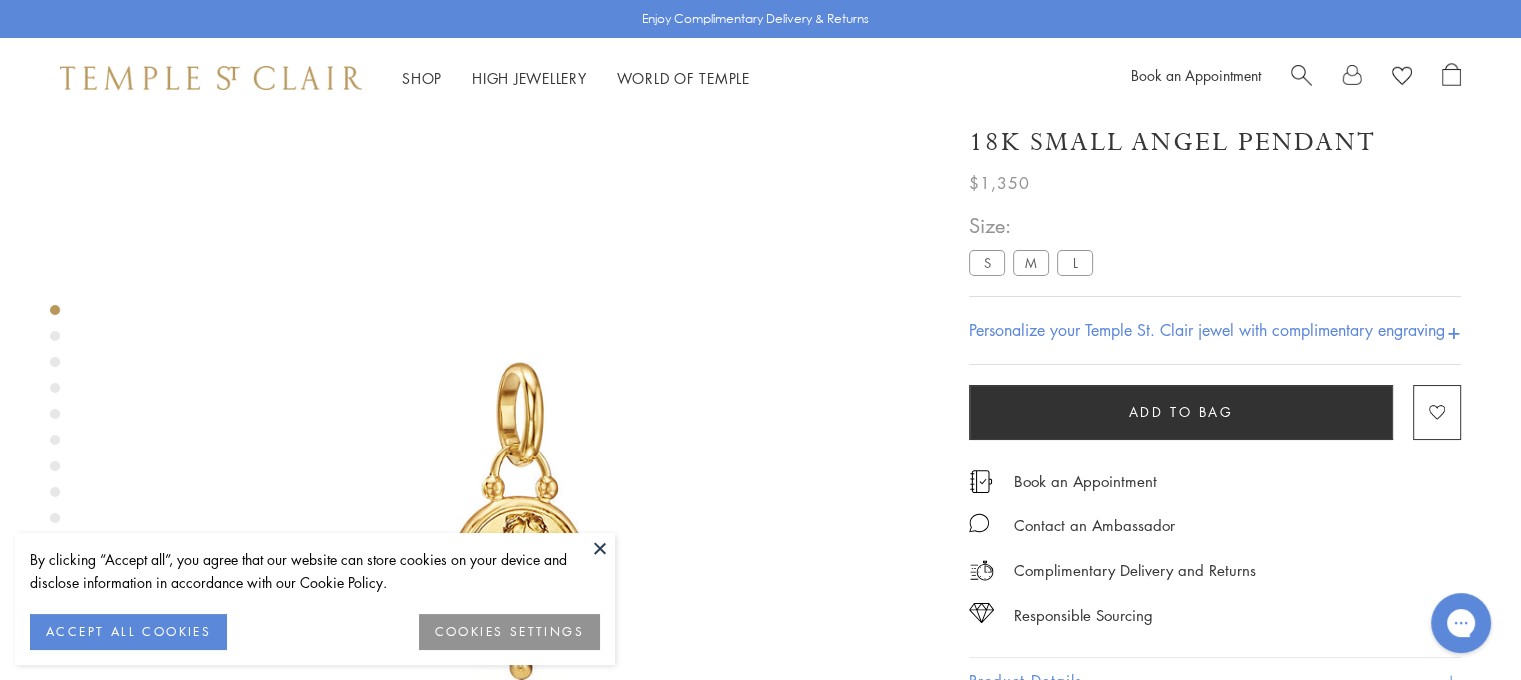 click at bounding box center [600, 548] 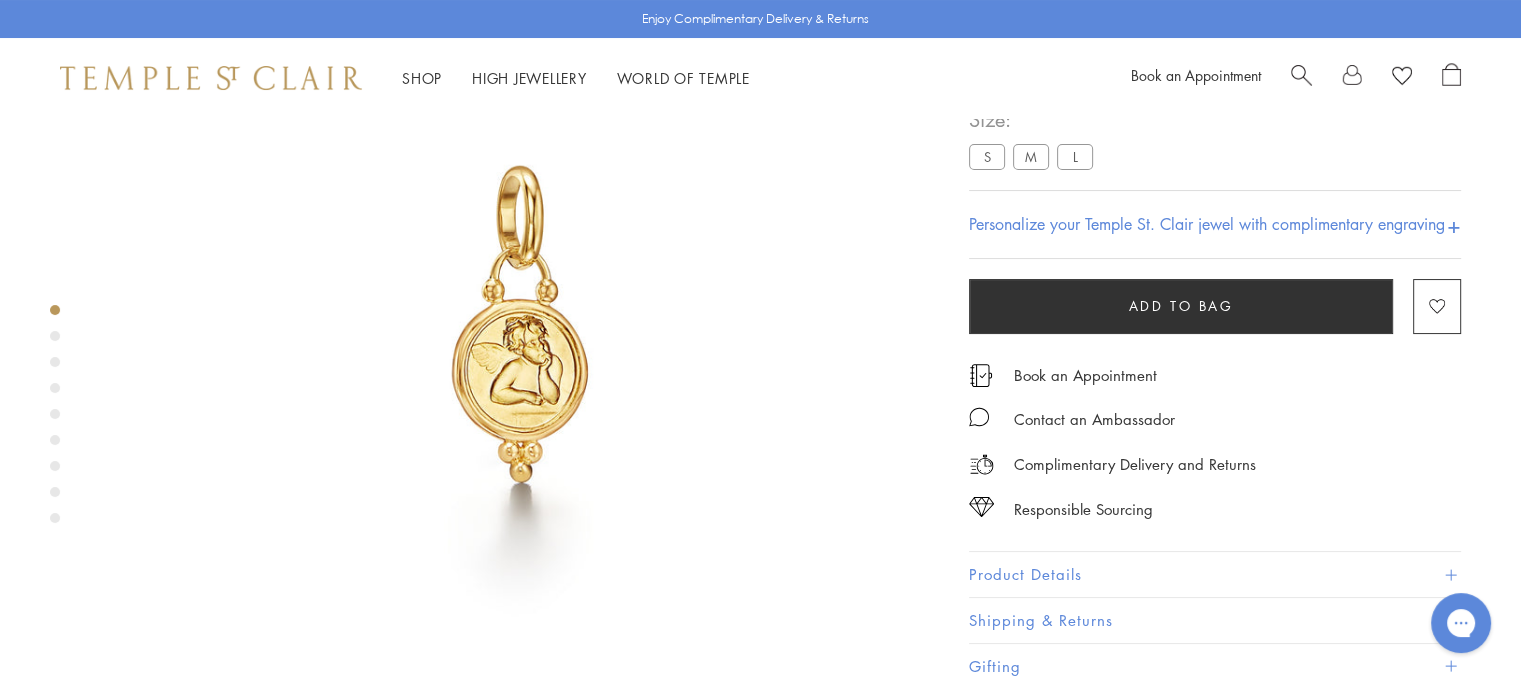 scroll, scrollTop: 218, scrollLeft: 0, axis: vertical 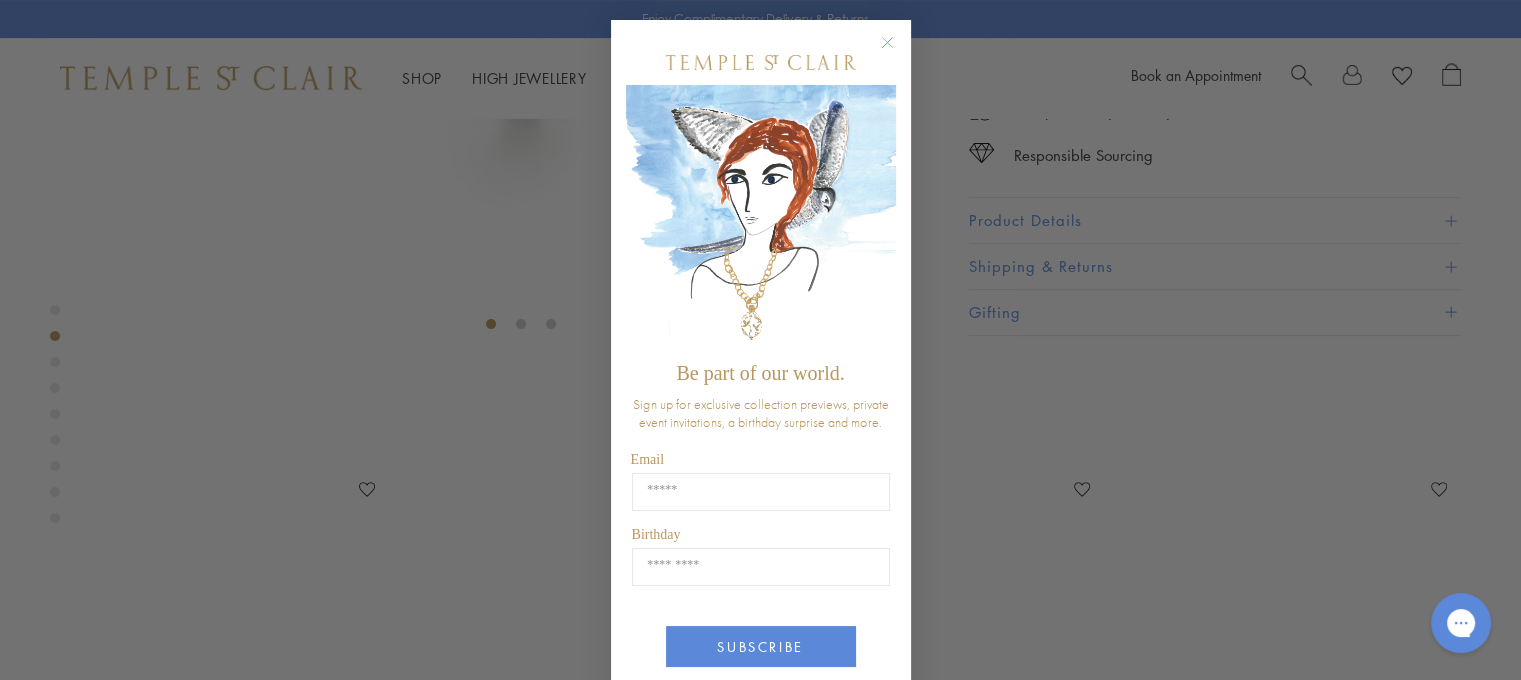 click 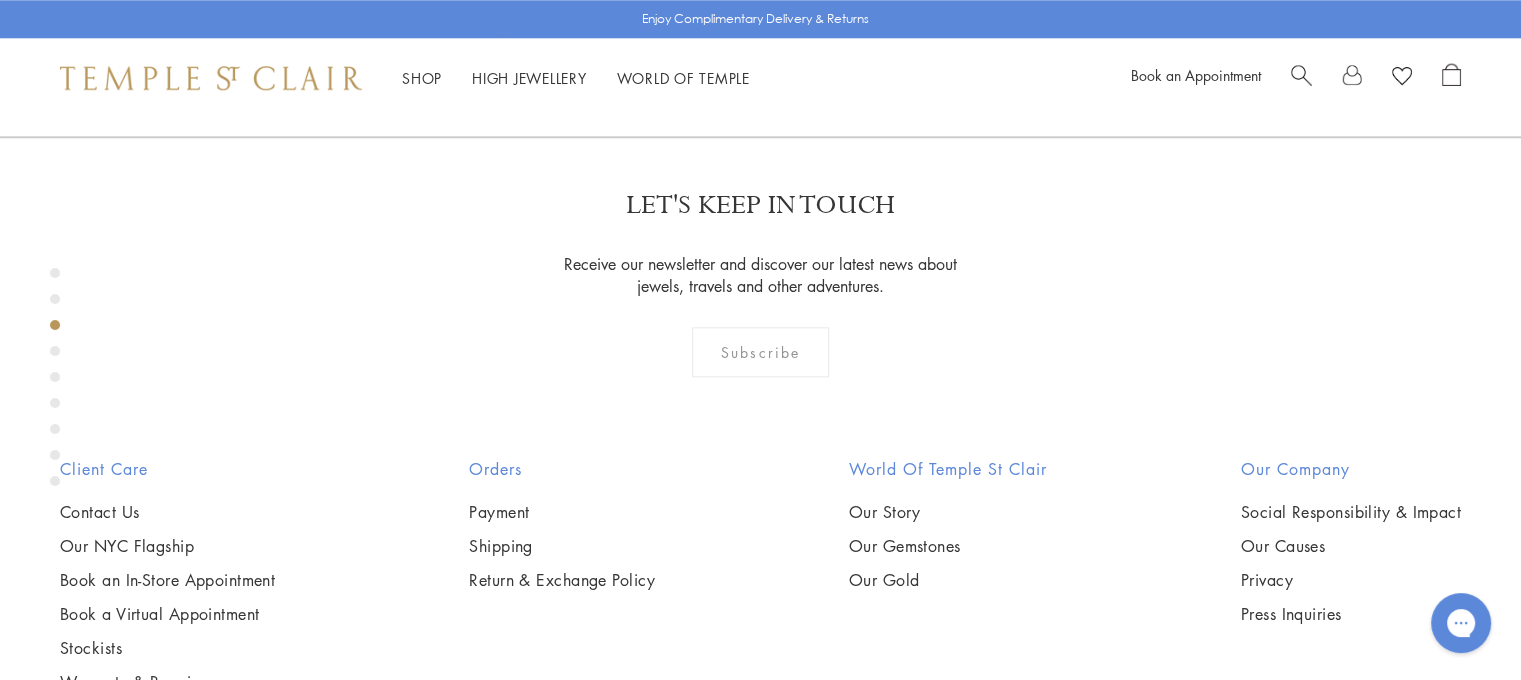 scroll, scrollTop: 2118, scrollLeft: 0, axis: vertical 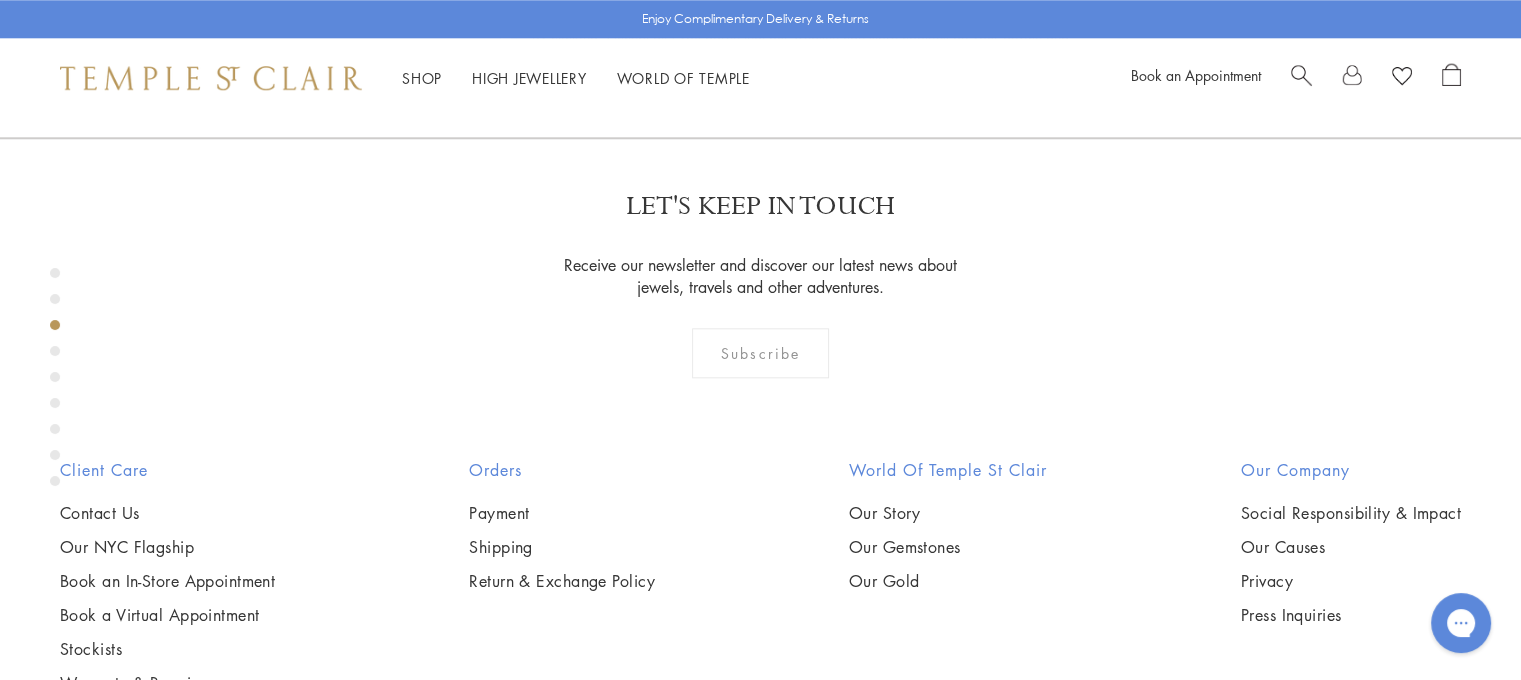 click at bounding box center [55, 351] 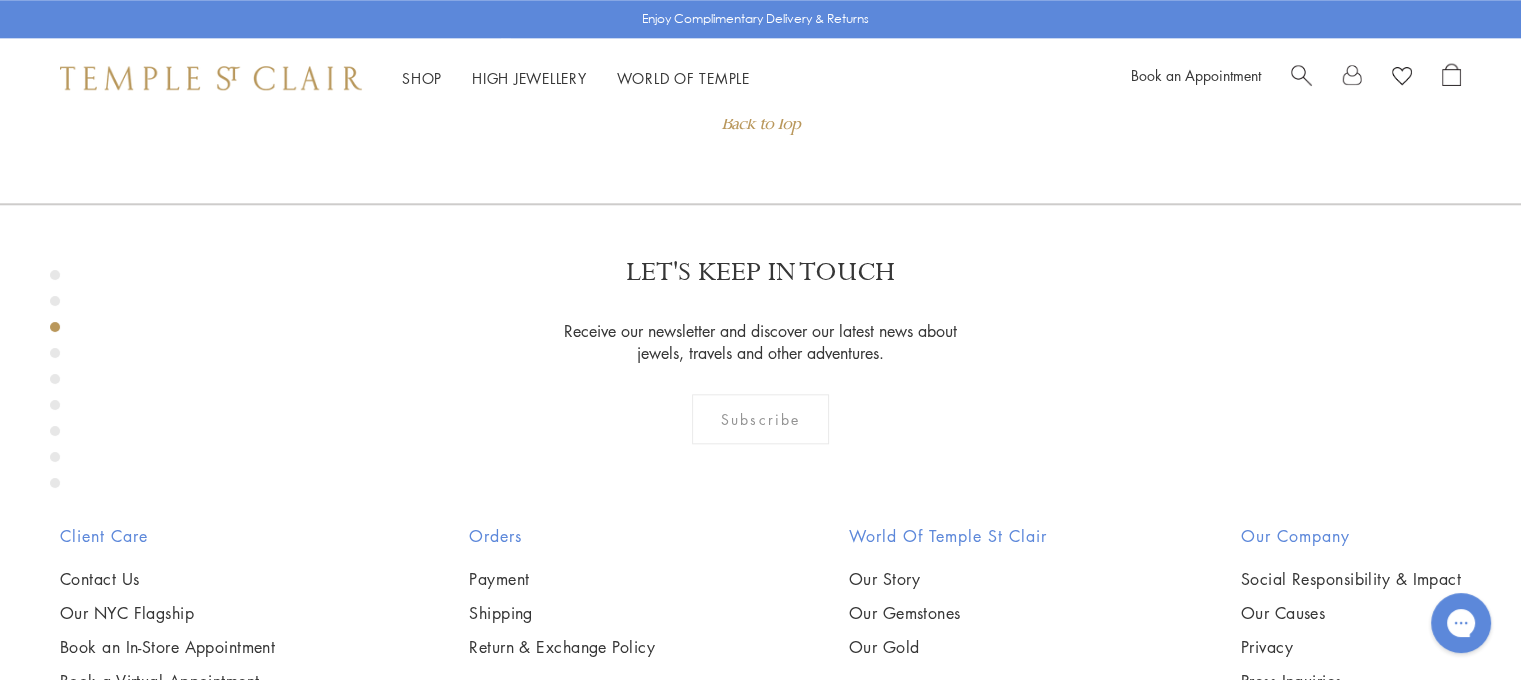scroll, scrollTop: 2018, scrollLeft: 0, axis: vertical 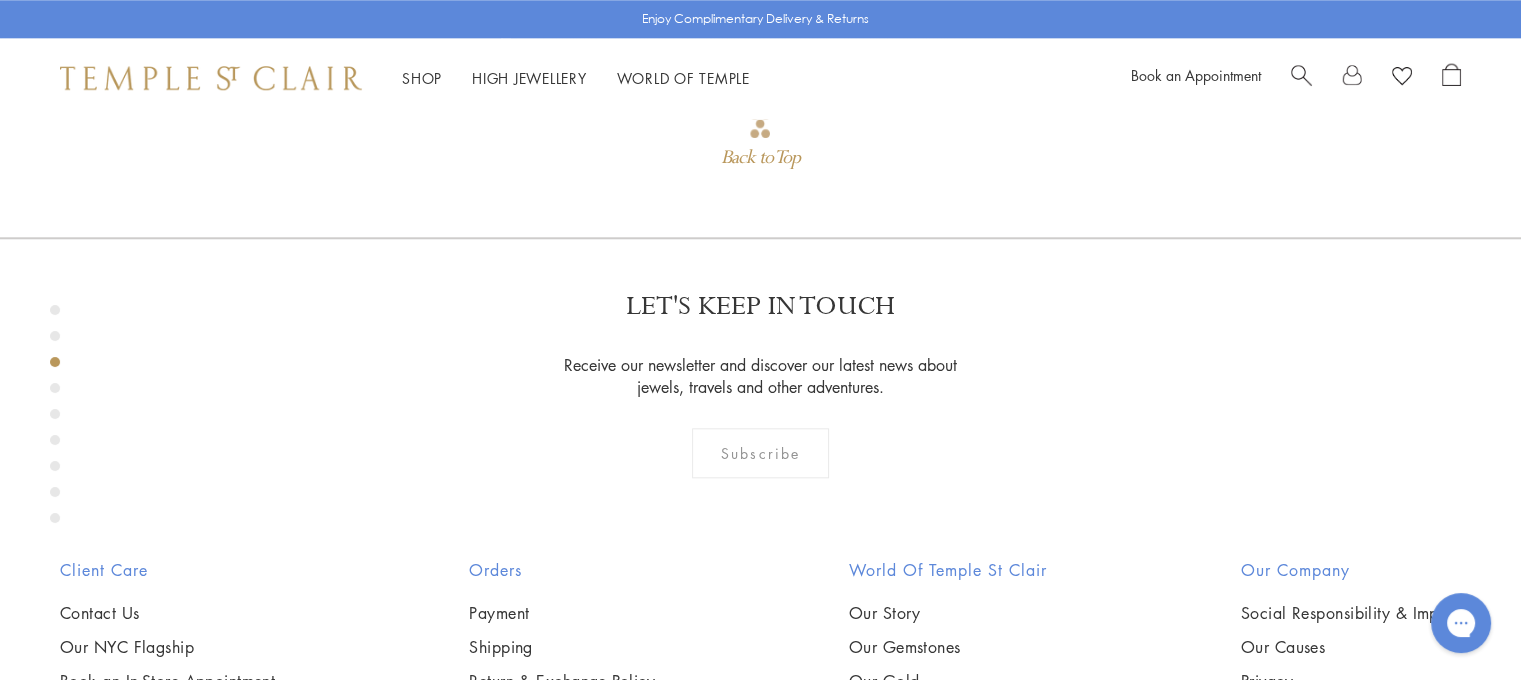 click at bounding box center (500, -1482) 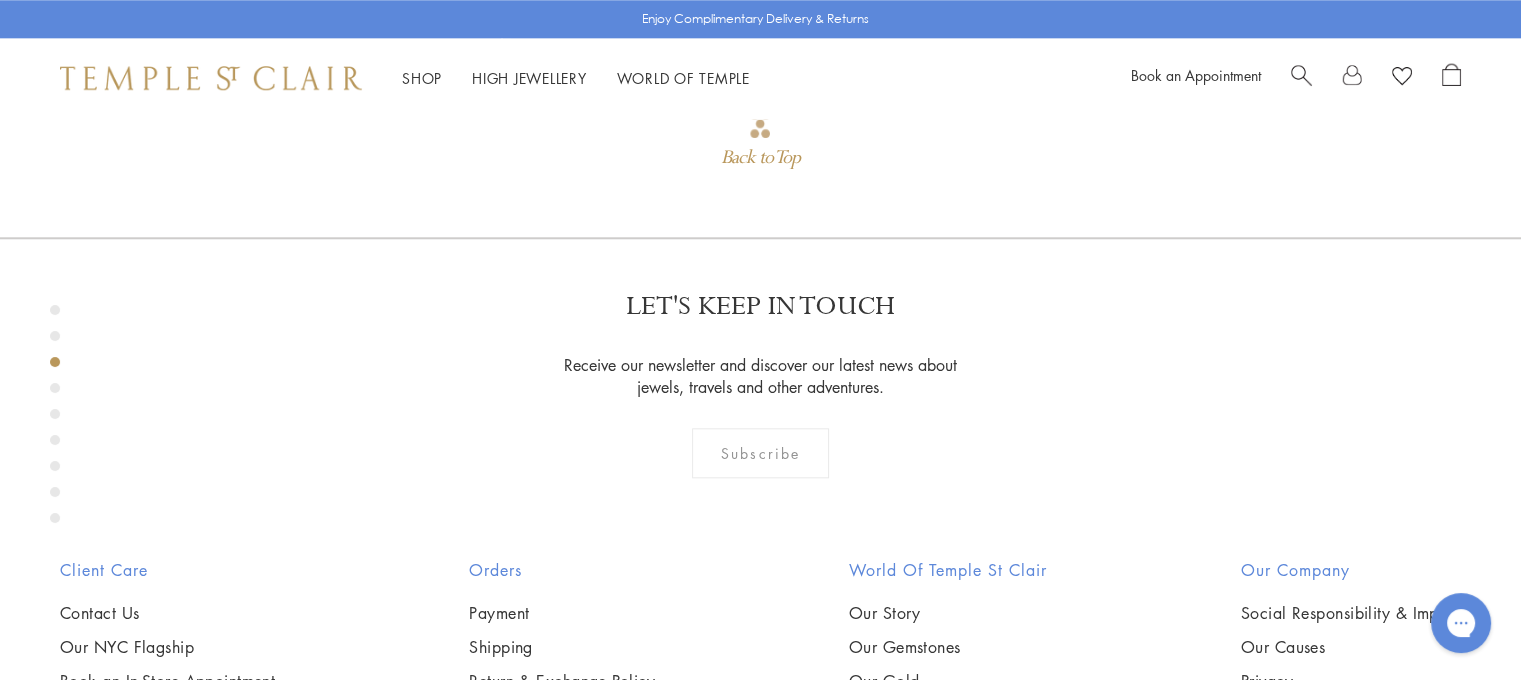 click at bounding box center [55, 388] 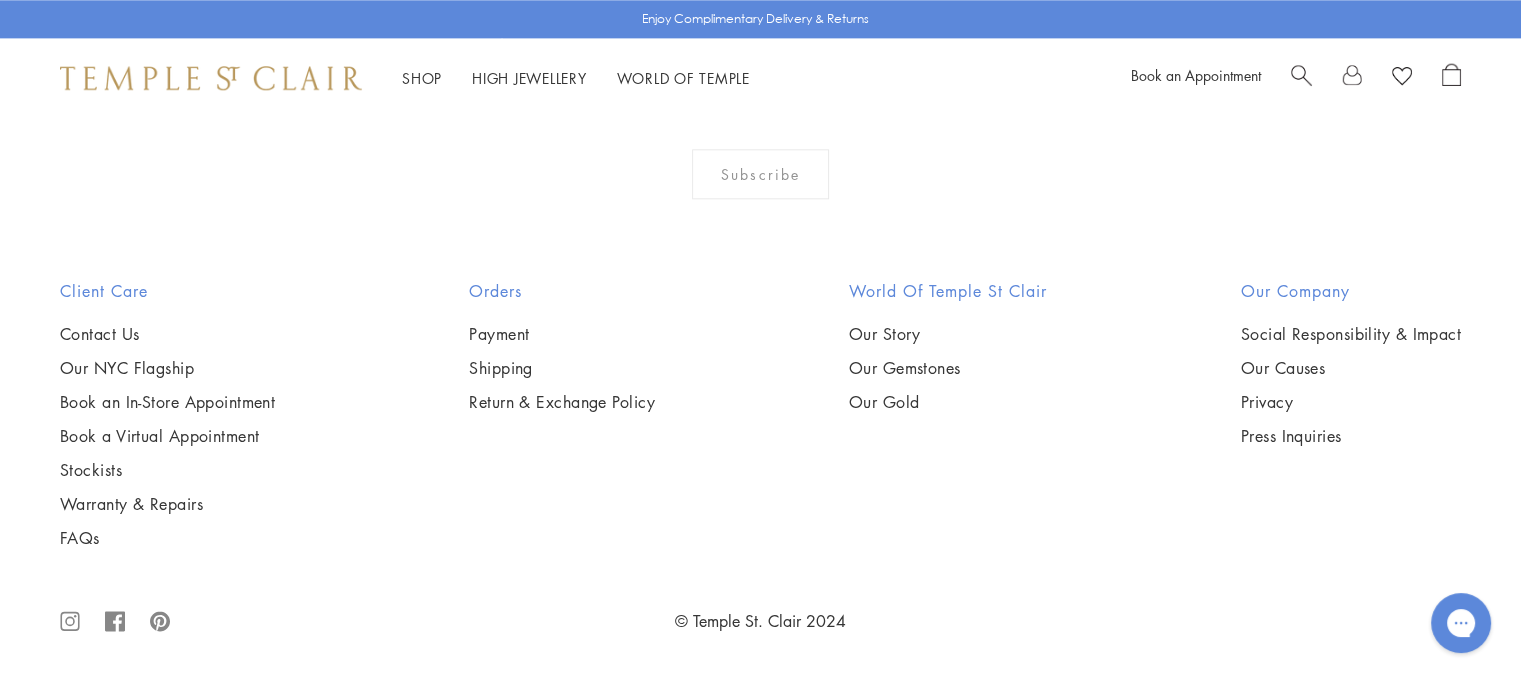 scroll, scrollTop: 3199, scrollLeft: 0, axis: vertical 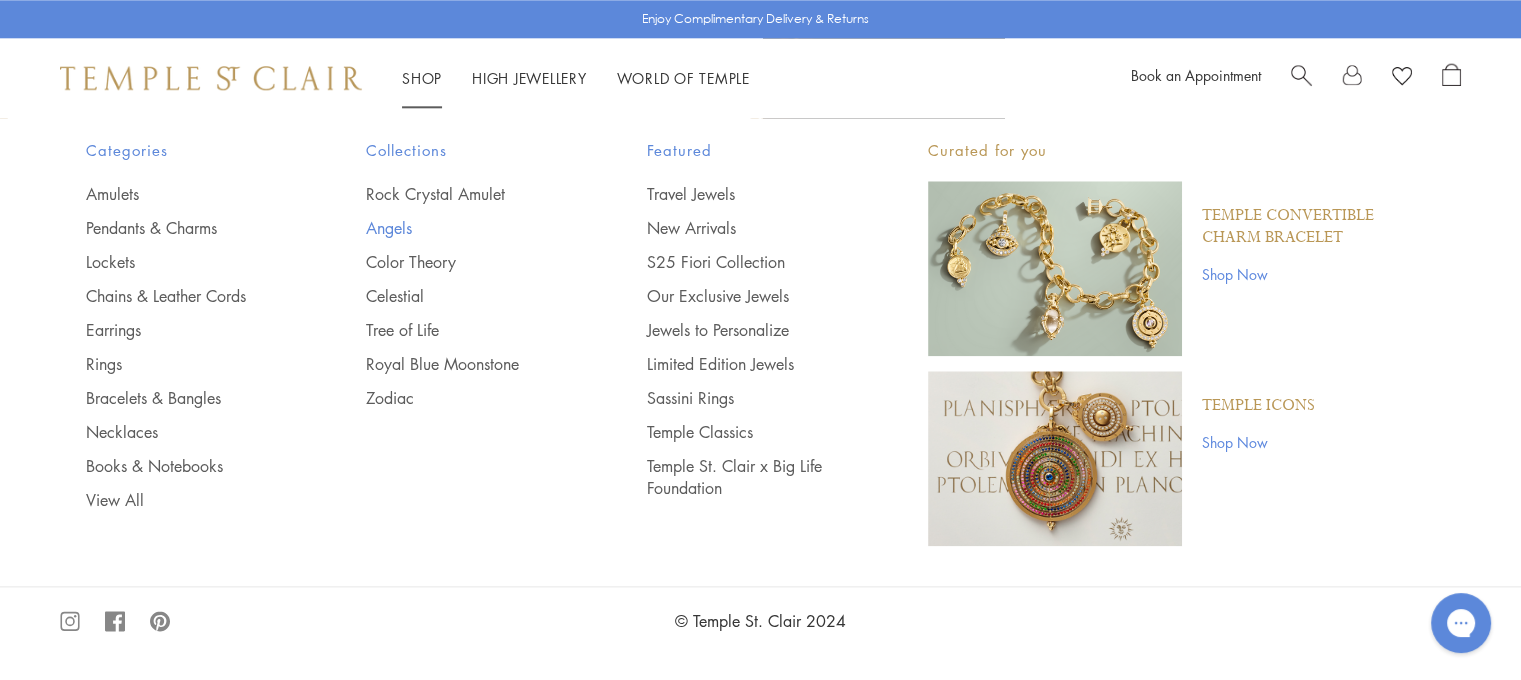 click on "Angels" at bounding box center (466, 228) 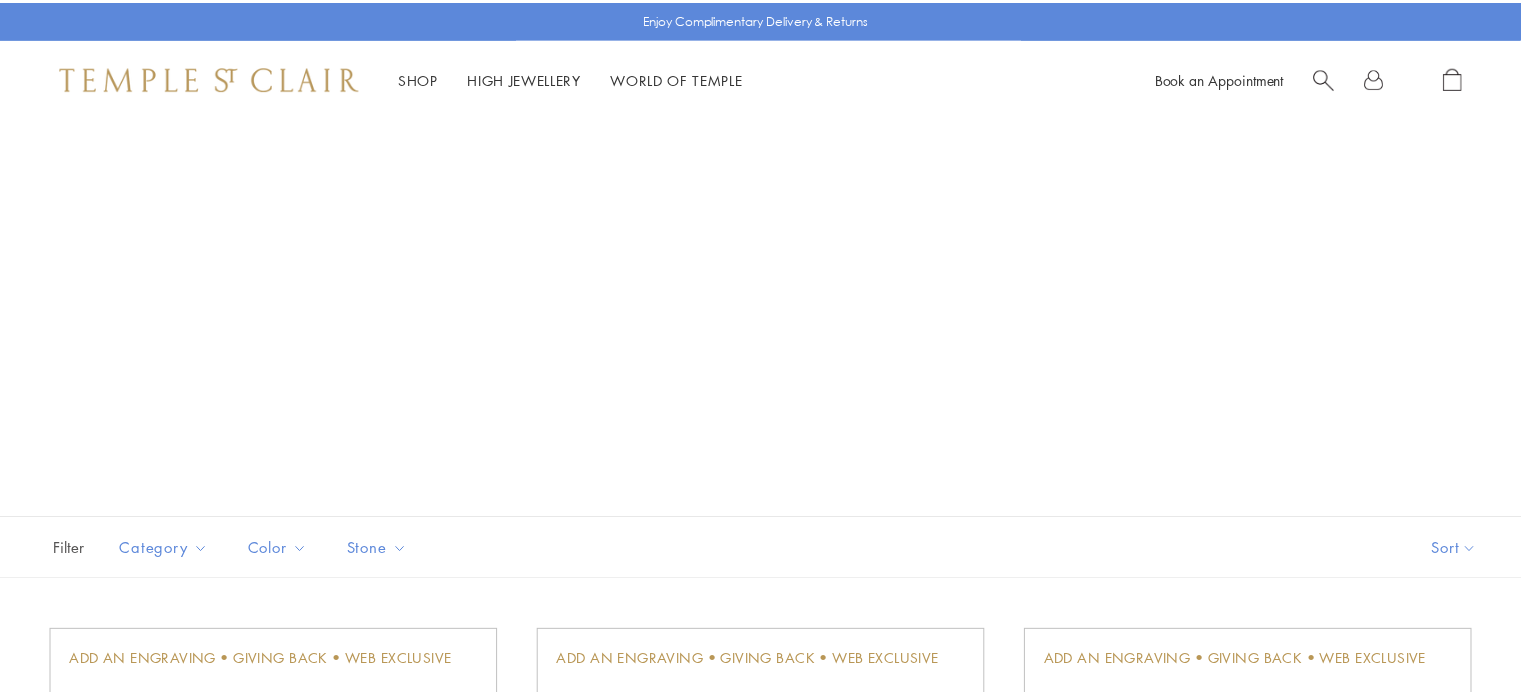 scroll, scrollTop: 0, scrollLeft: 0, axis: both 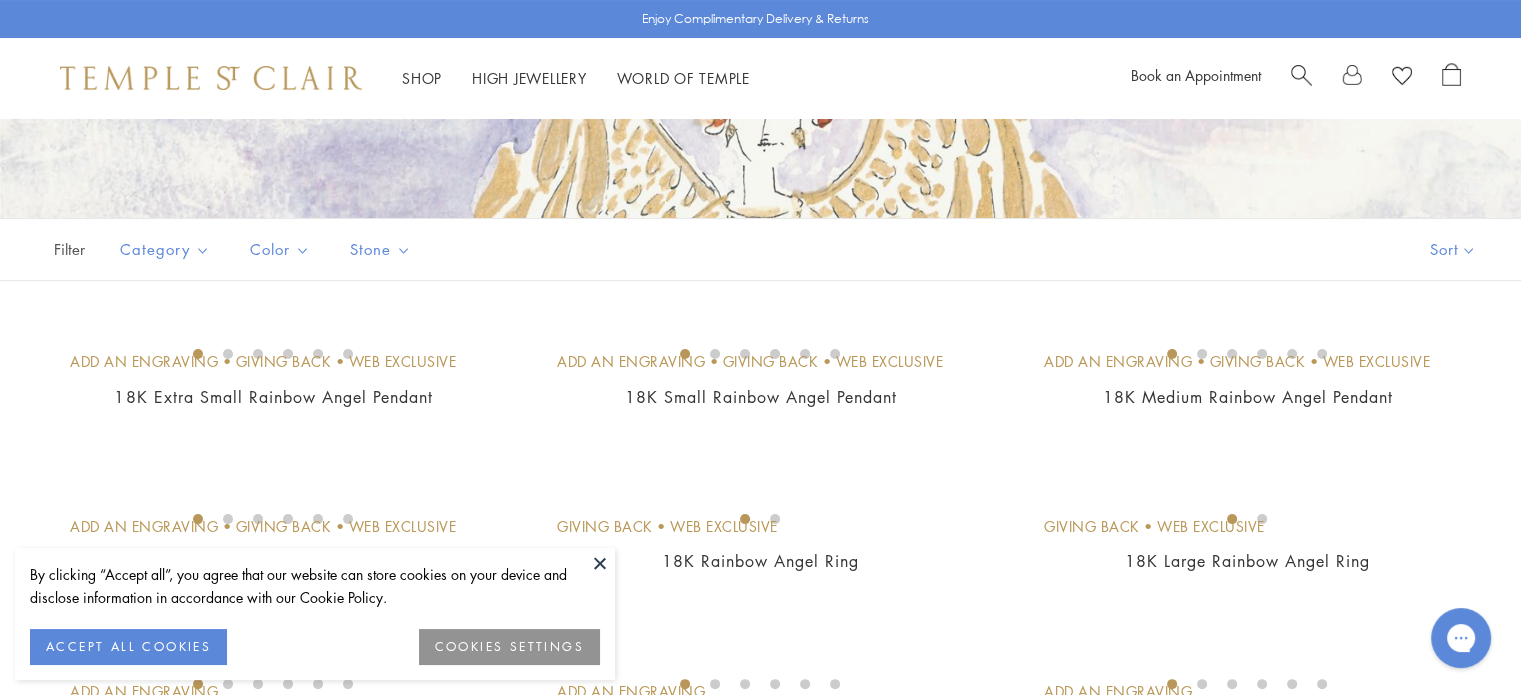 click on "ACCEPT ALL COOKIES" at bounding box center [128, 647] 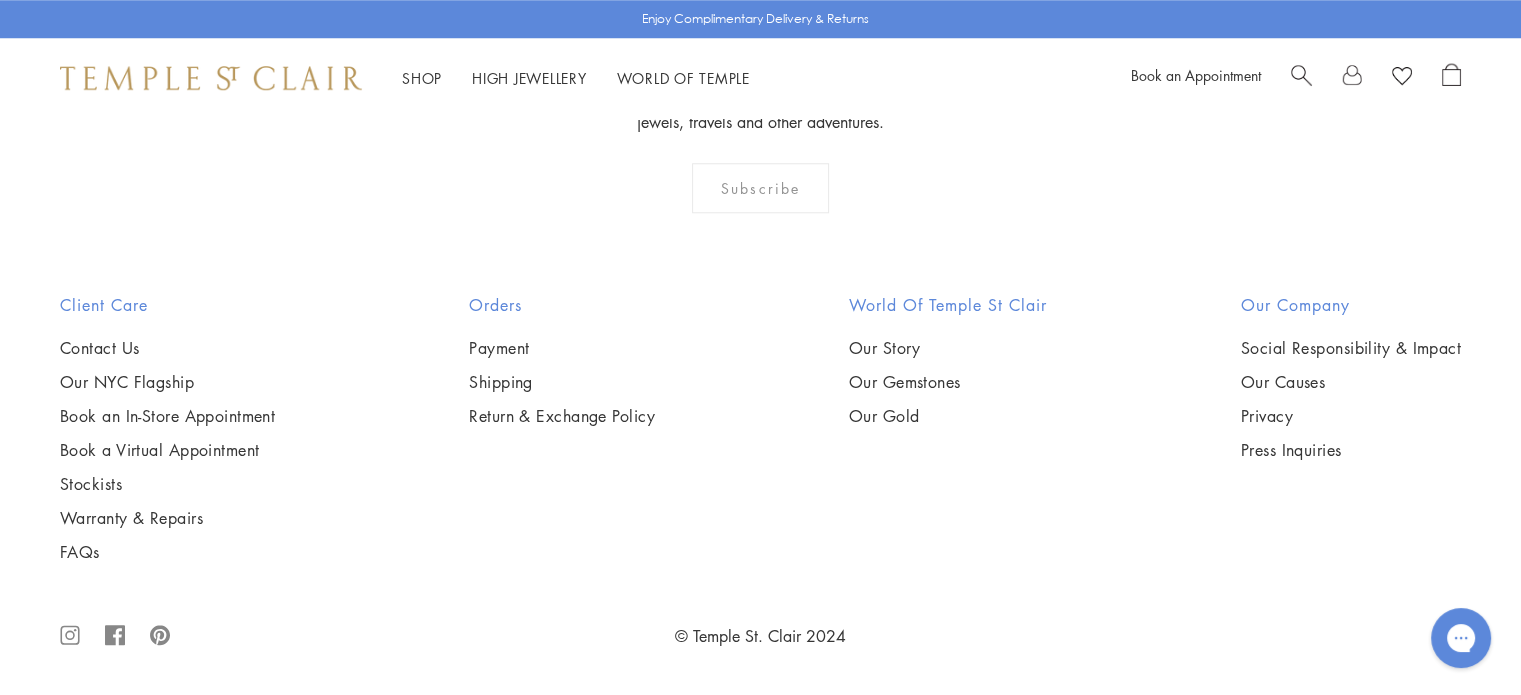scroll, scrollTop: 3500, scrollLeft: 0, axis: vertical 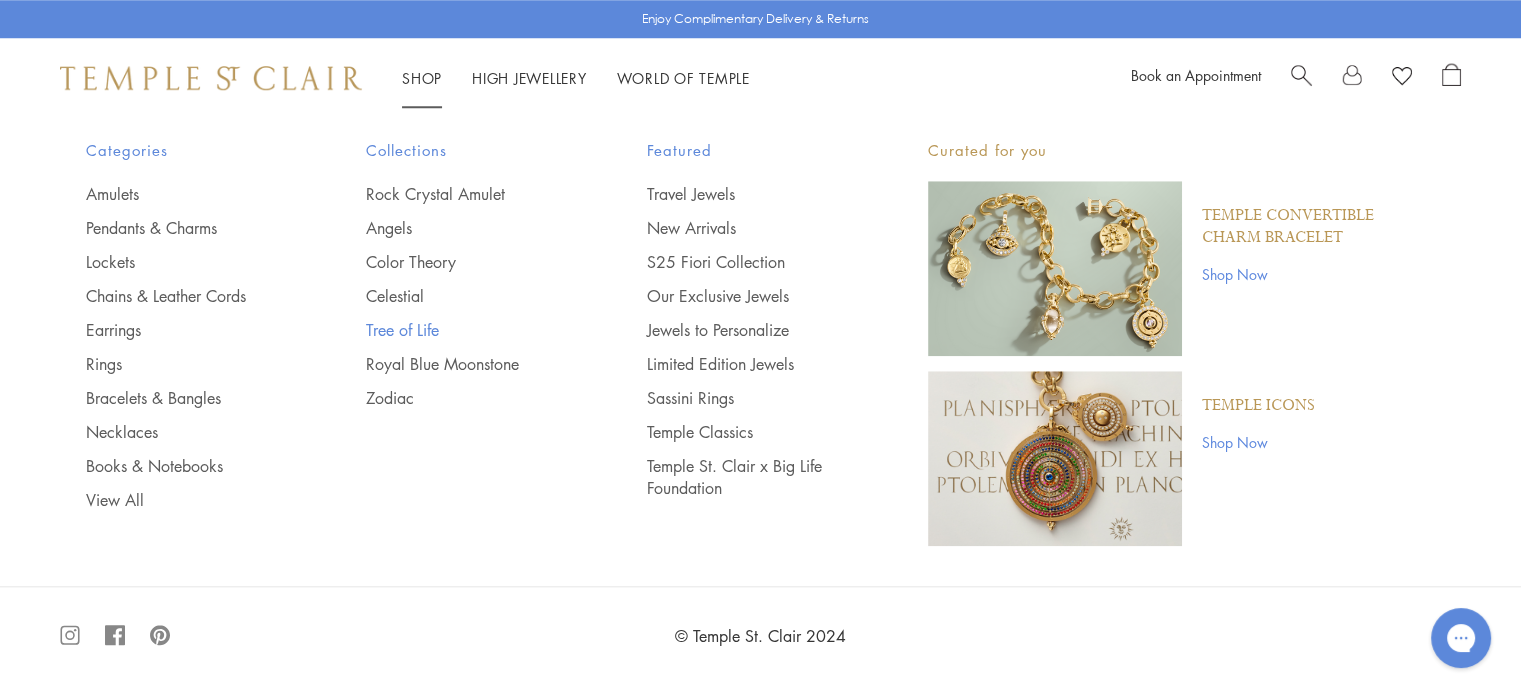 click on "Tree of Life" at bounding box center (466, 330) 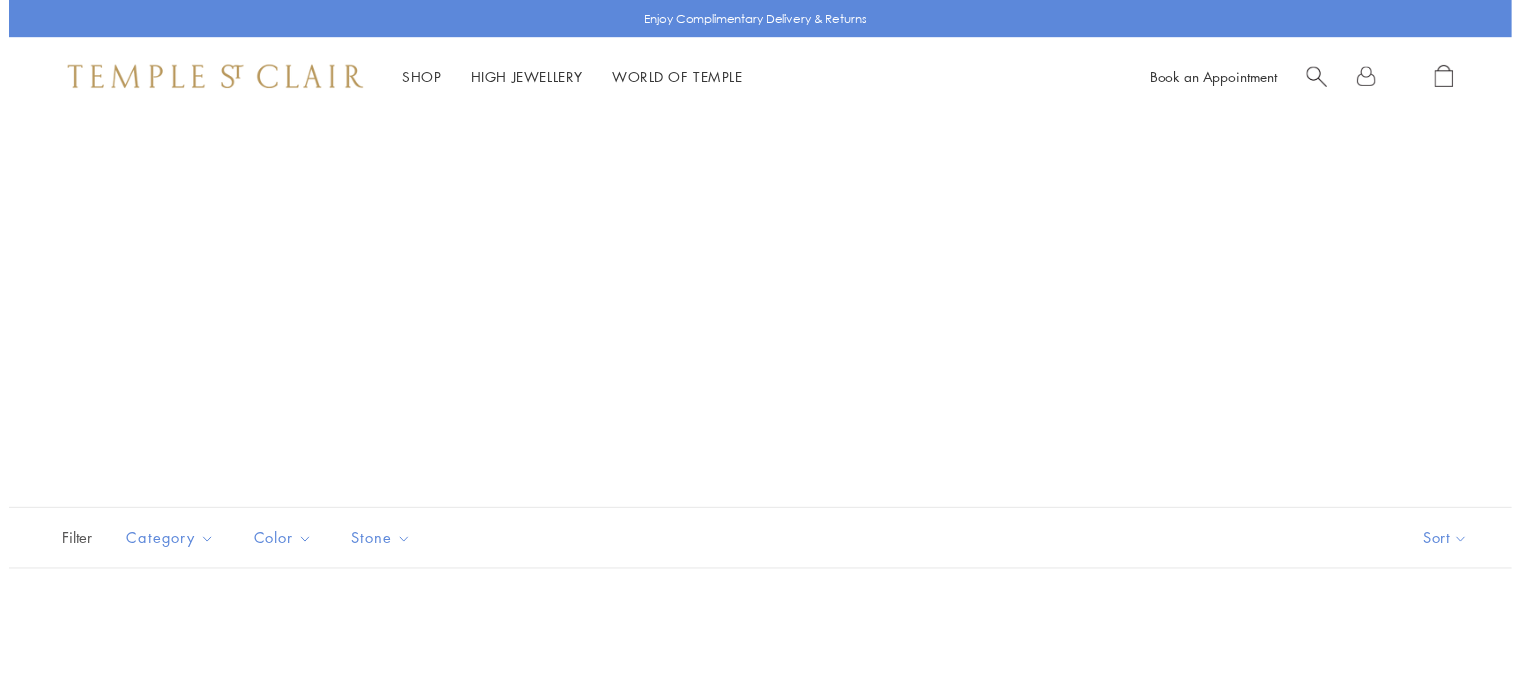 scroll, scrollTop: 0, scrollLeft: 0, axis: both 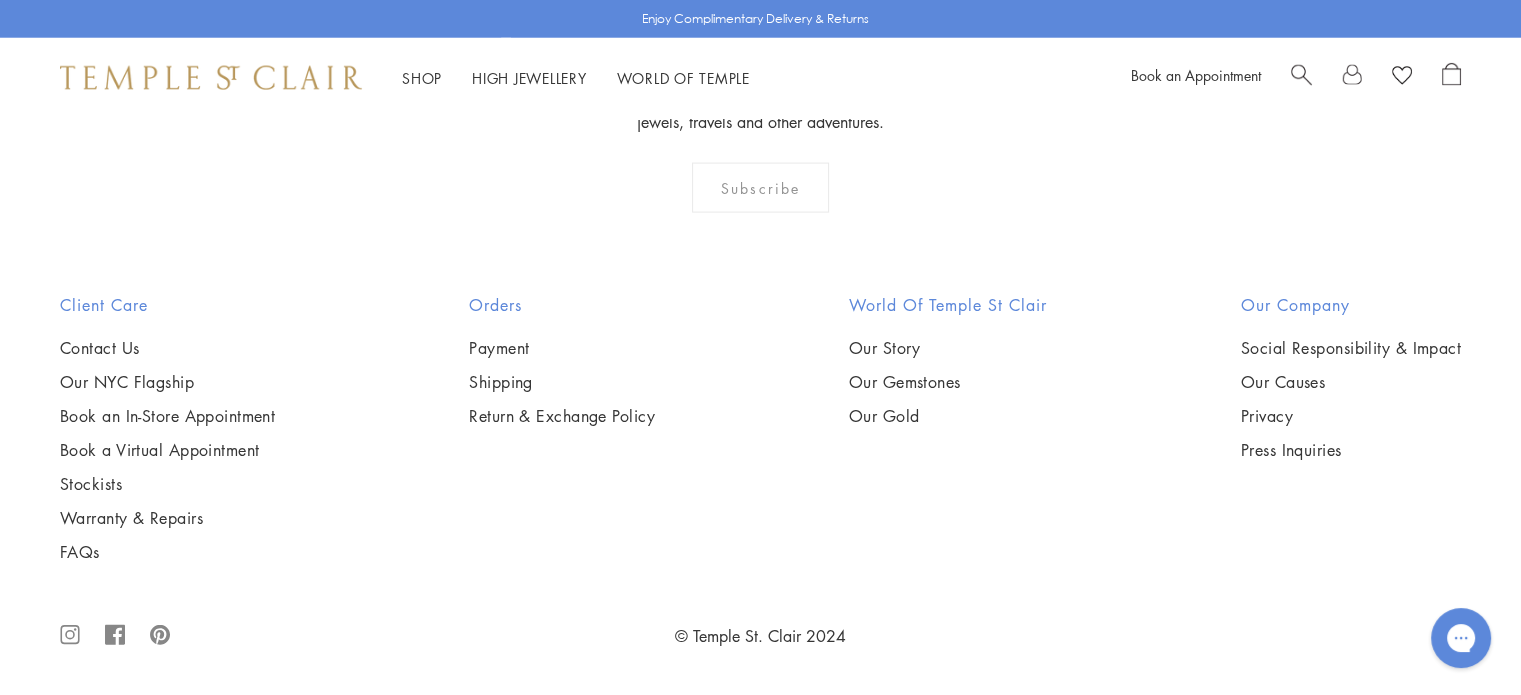 click on "2" at bounding box center (729, -136) 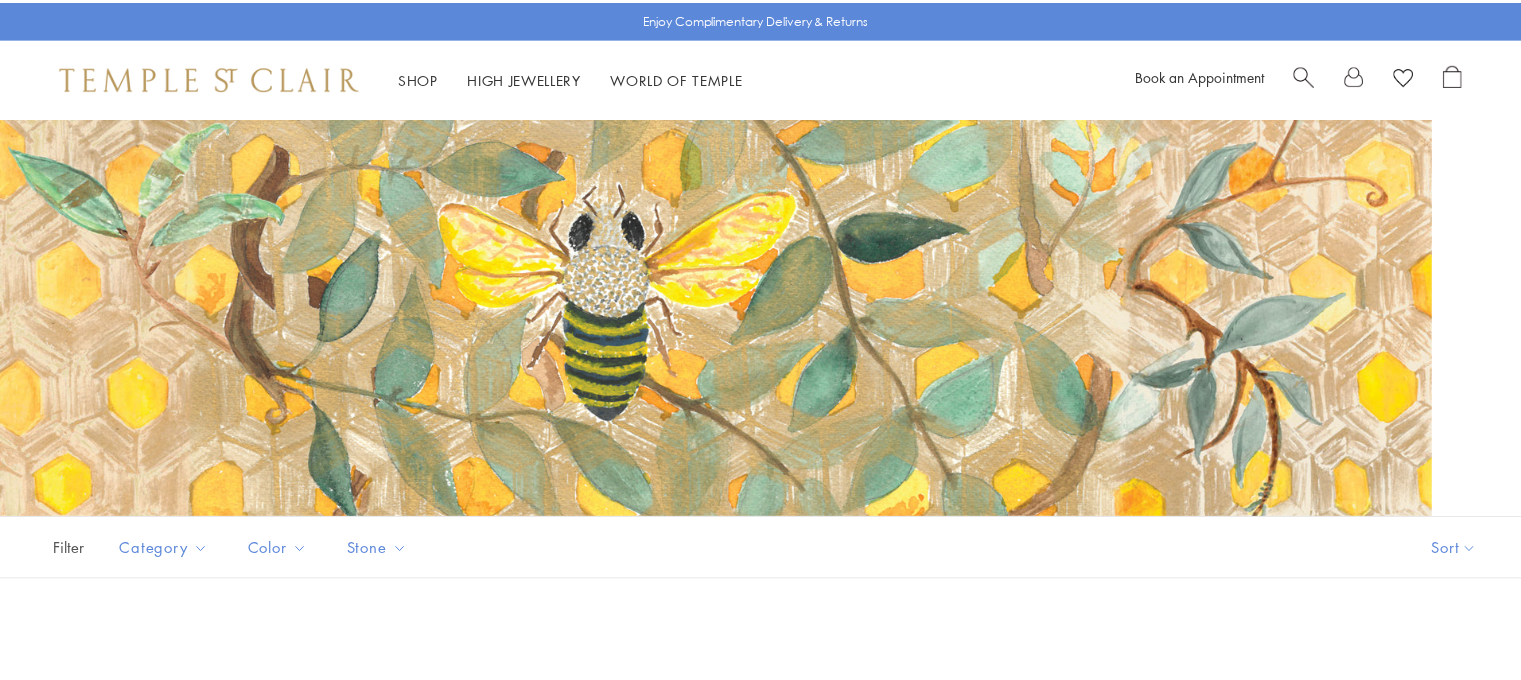 scroll, scrollTop: 0, scrollLeft: 0, axis: both 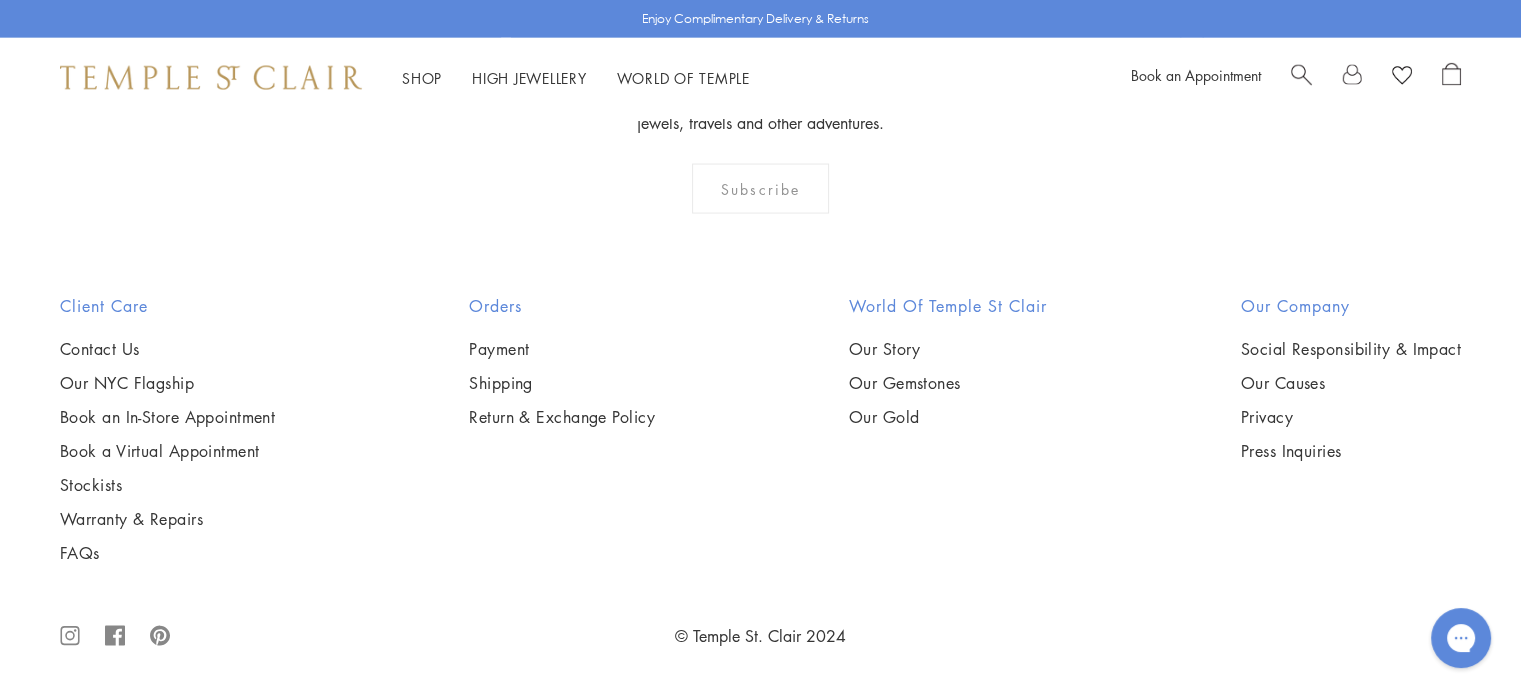 click at bounding box center [0, 0] 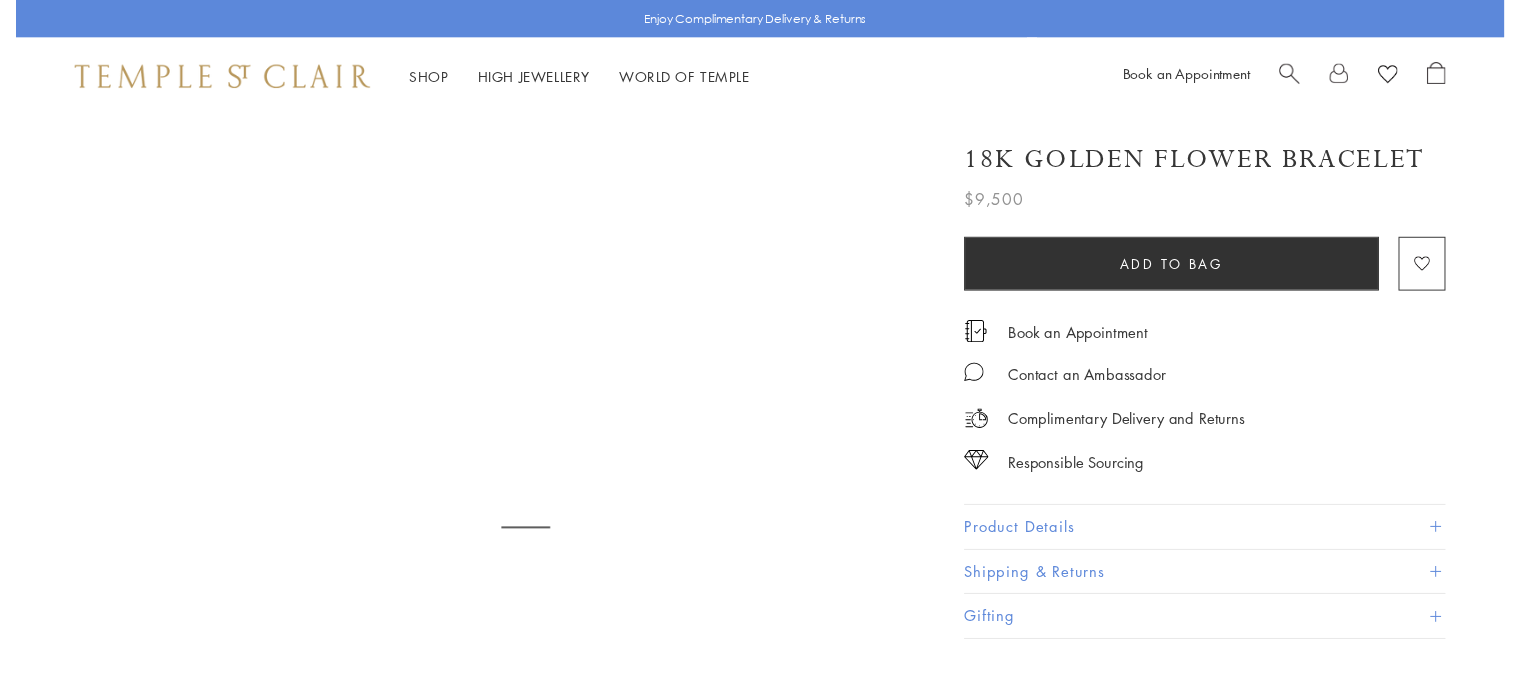 scroll, scrollTop: 0, scrollLeft: 0, axis: both 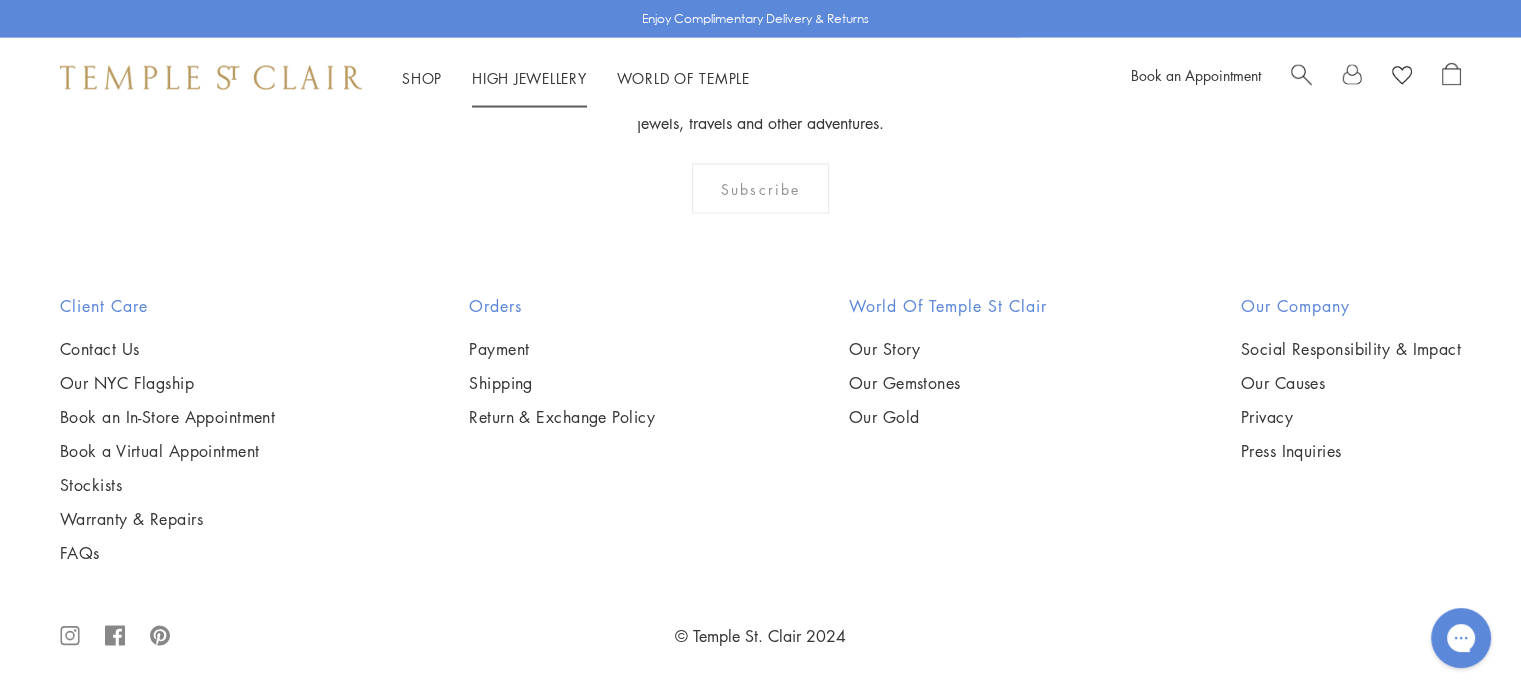 click on "High Jewellery High Jewellery" at bounding box center (529, 78) 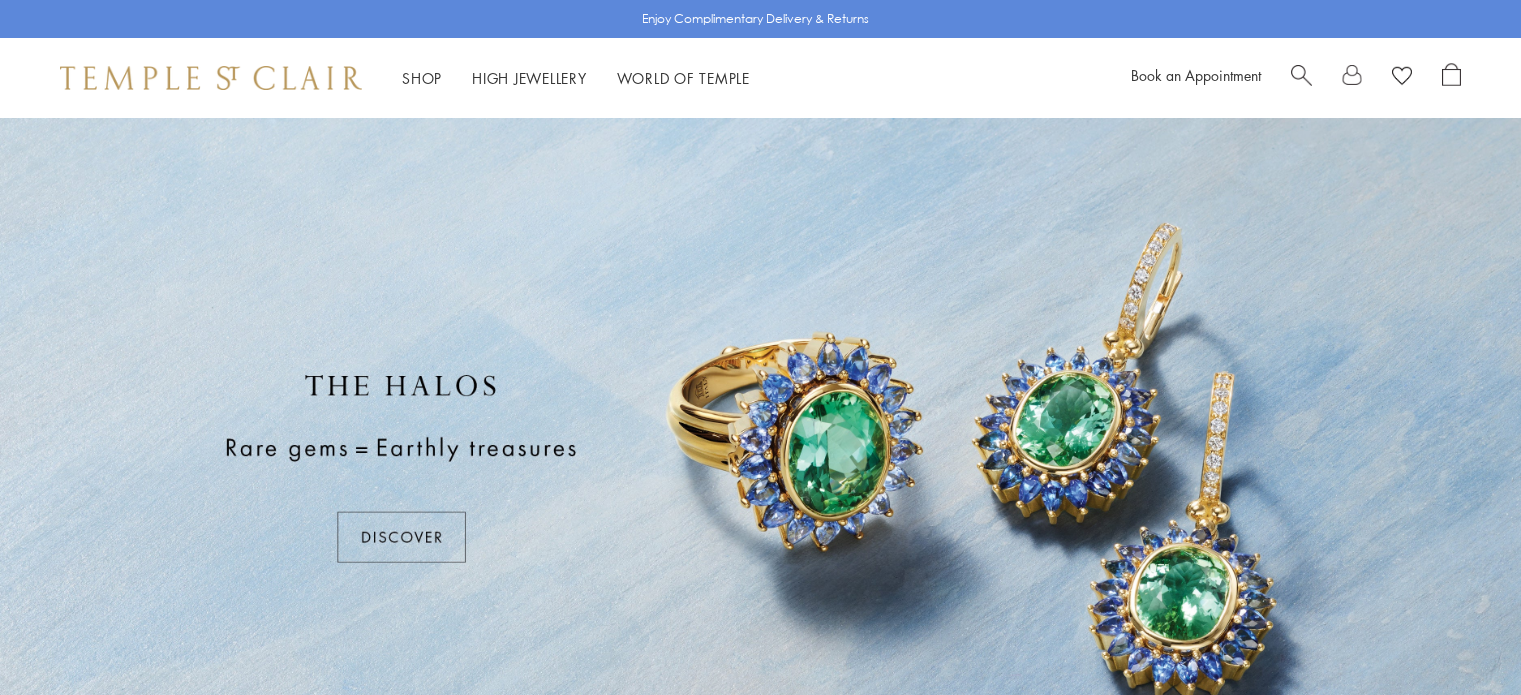 scroll, scrollTop: 0, scrollLeft: 0, axis: both 